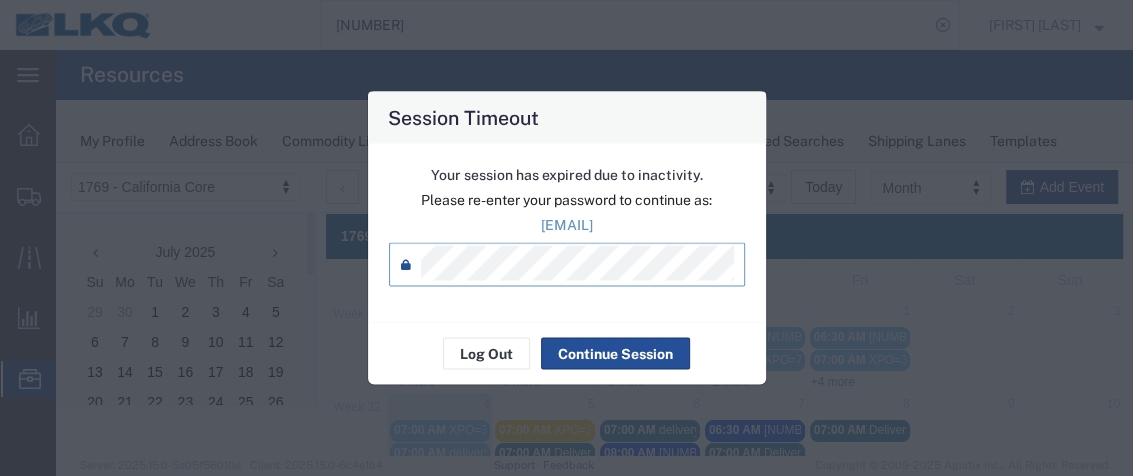 scroll, scrollTop: 165, scrollLeft: 0, axis: vertical 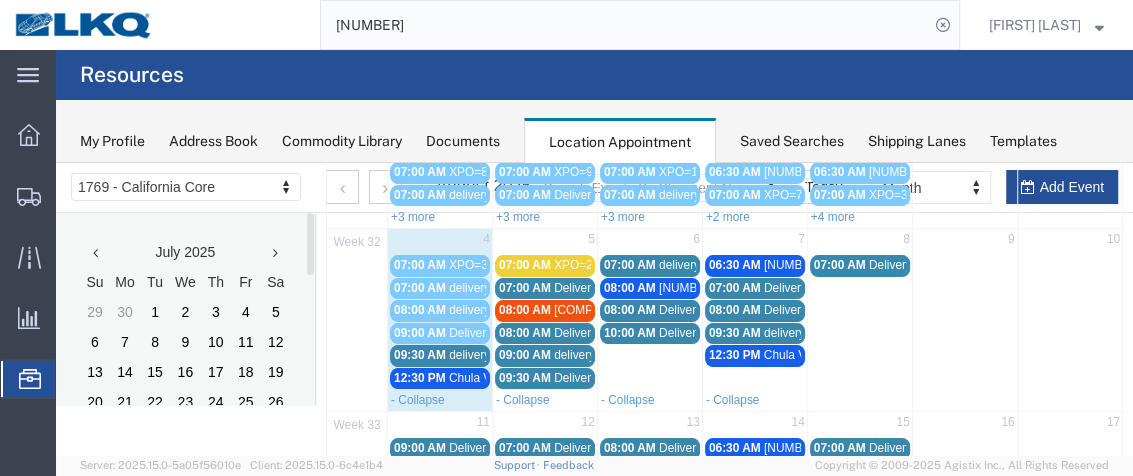click on "Resources" 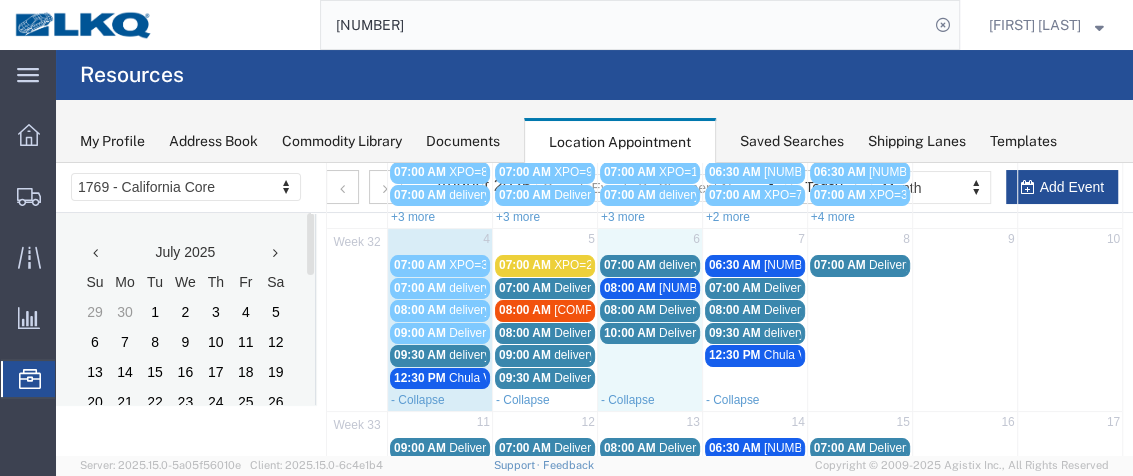 click on "6" at bounding box center [649, 241] 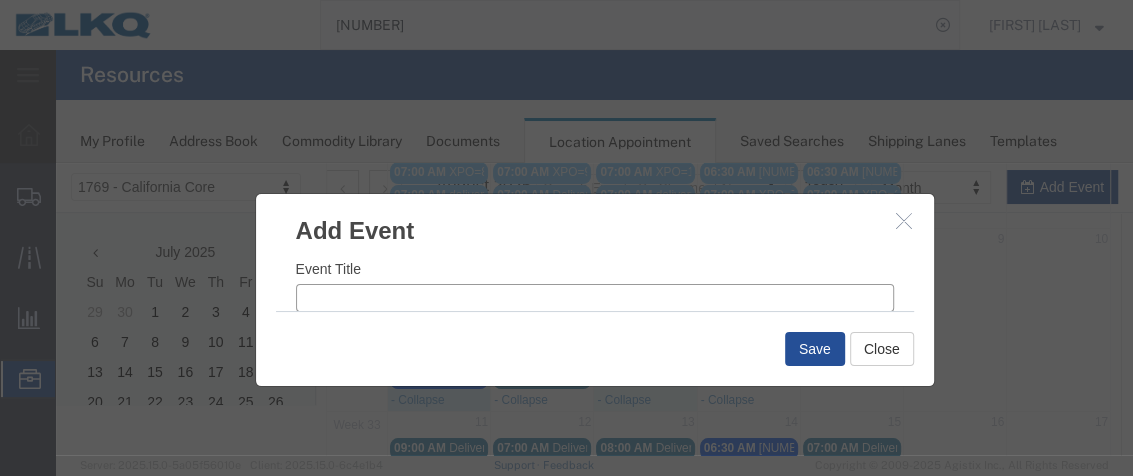 click on "Event Title" at bounding box center [595, 298] 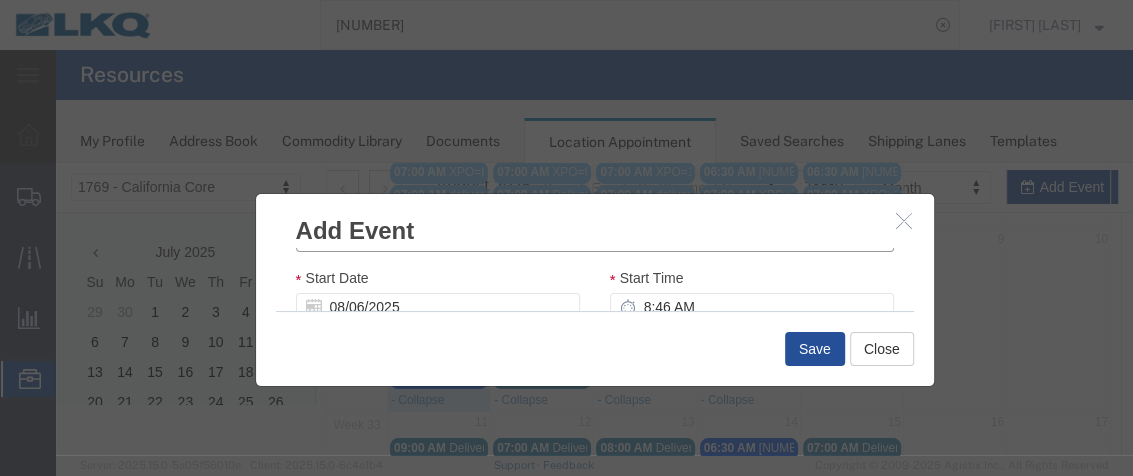 scroll, scrollTop: 91, scrollLeft: 0, axis: vertical 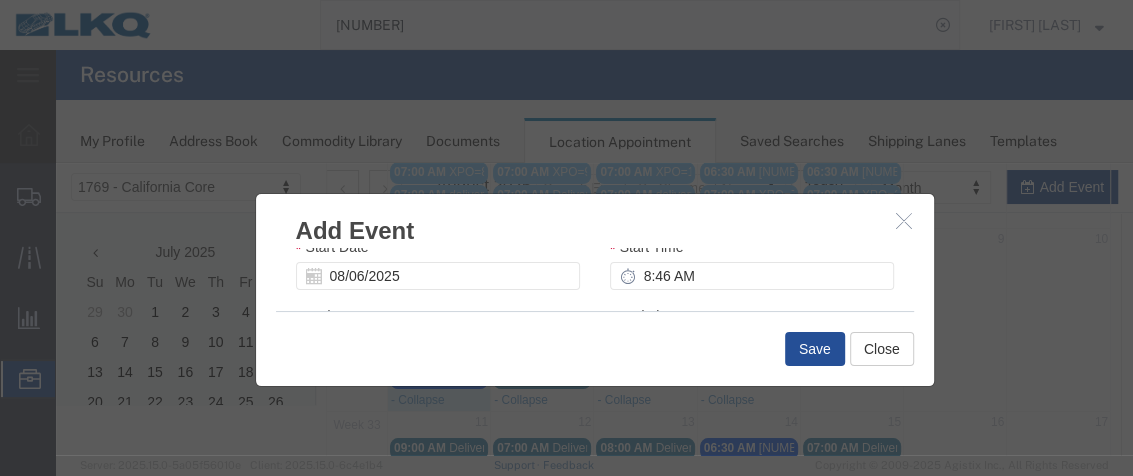 type on "XPO=6" 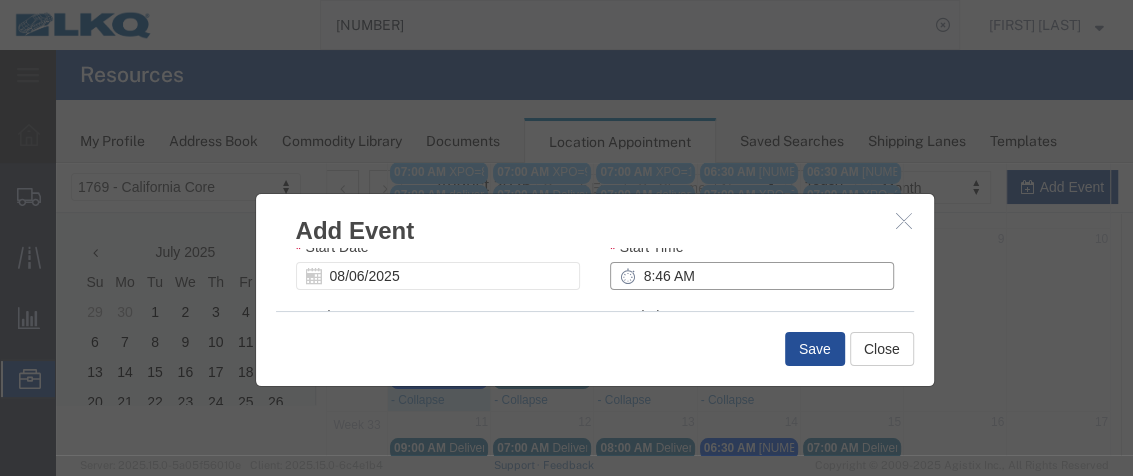 click on "8:46 AM" at bounding box center [752, 276] 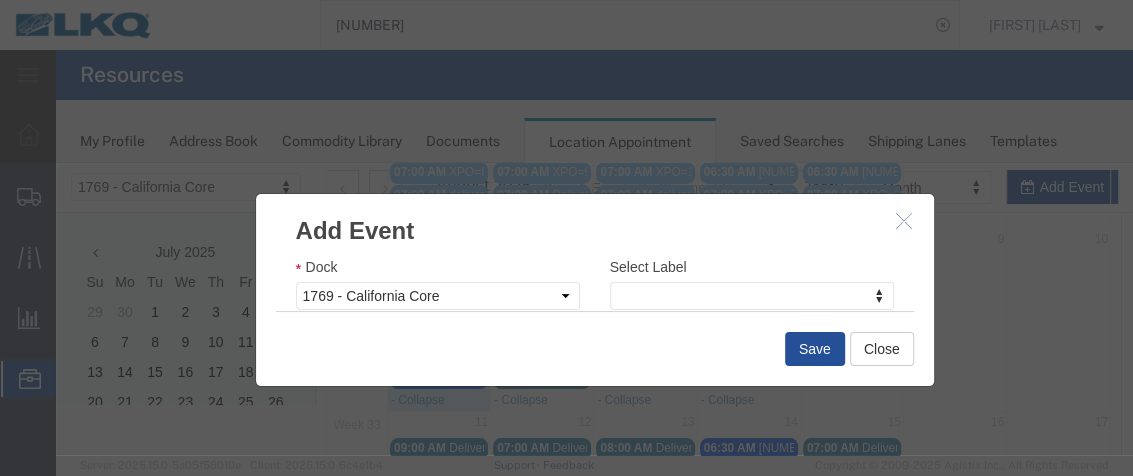 scroll, scrollTop: 396, scrollLeft: 0, axis: vertical 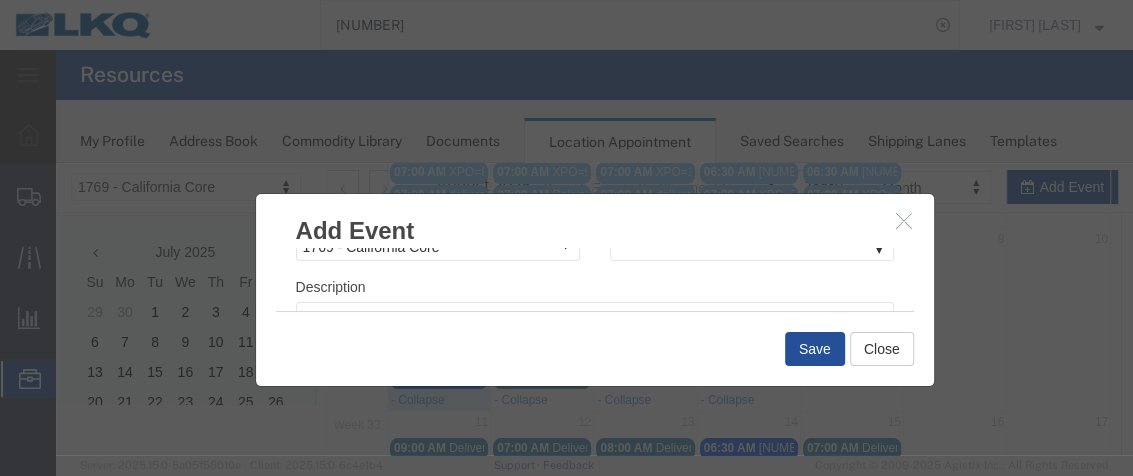 type on "7:00 AM" 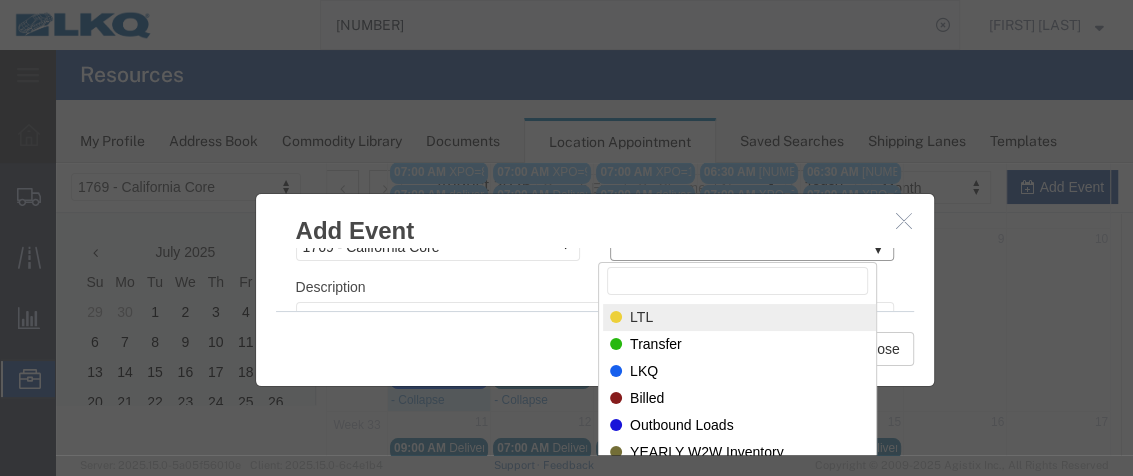 select on "25" 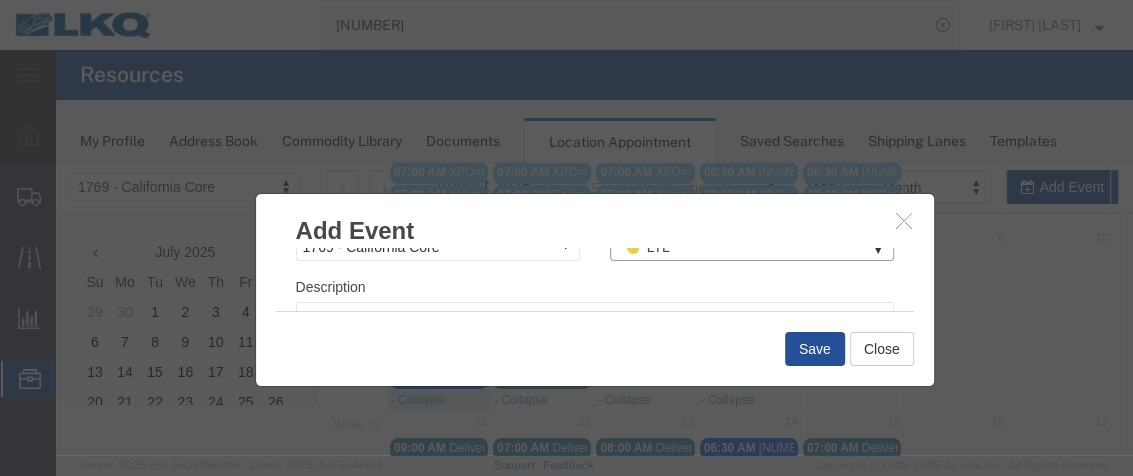 scroll, scrollTop: 349, scrollLeft: 0, axis: vertical 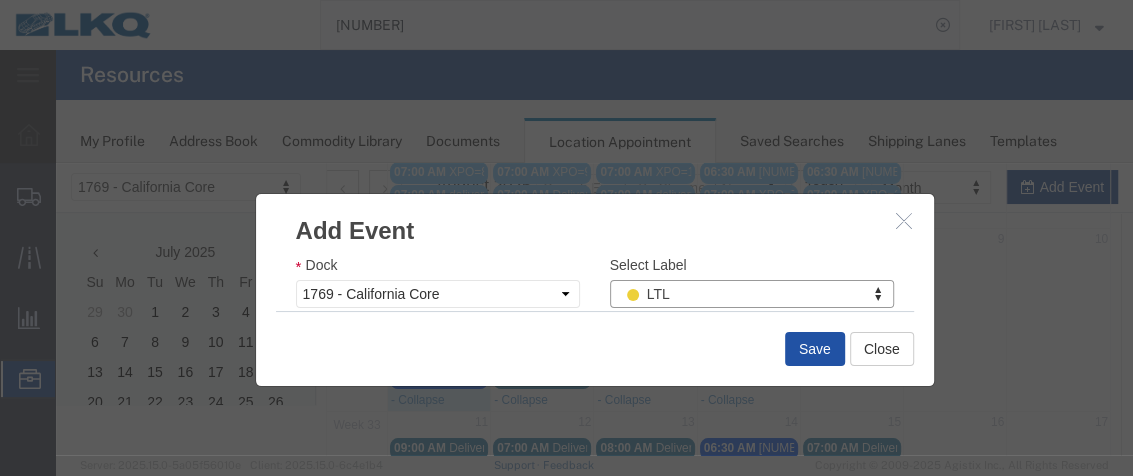 click on "Save" at bounding box center [815, 349] 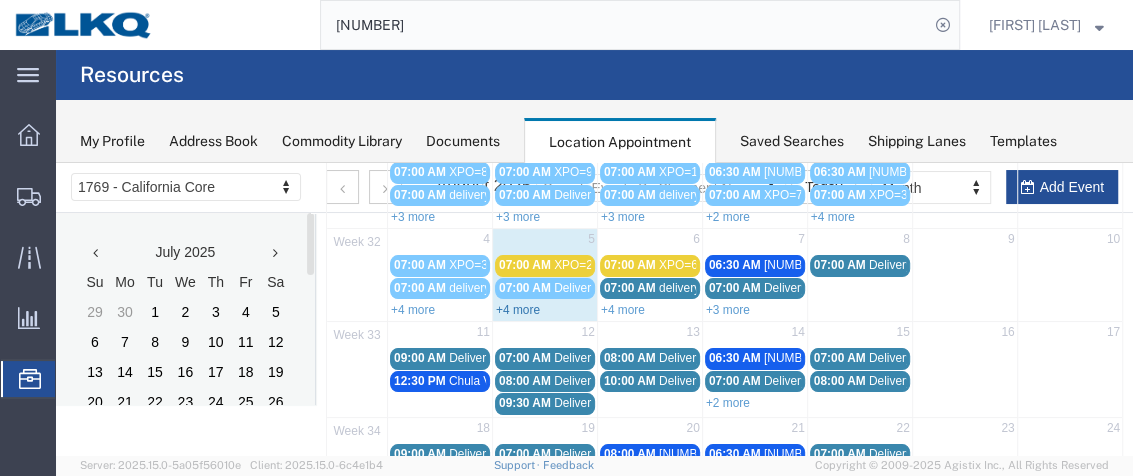 click on "+4 more" at bounding box center (518, 310) 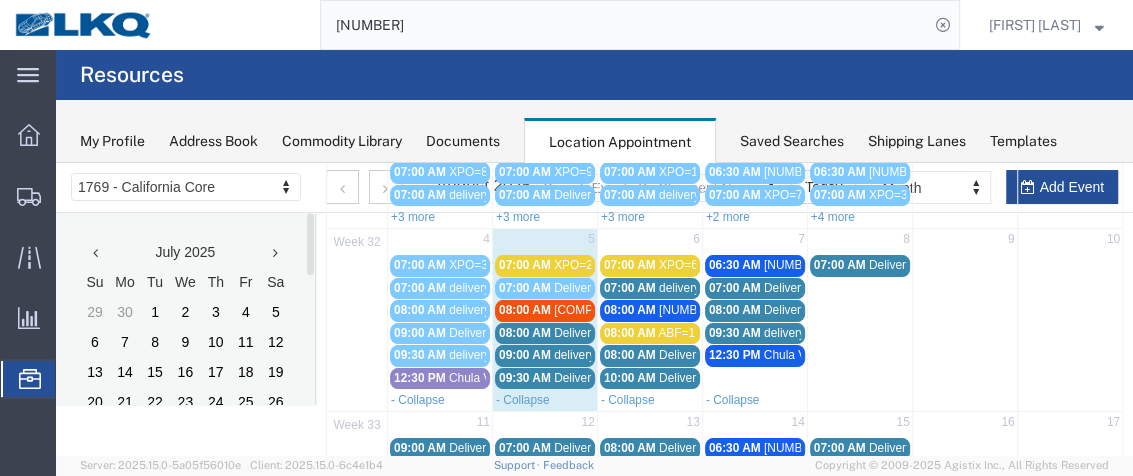 click on "[TIME] [COMPANY]" at bounding box center (440, 378) 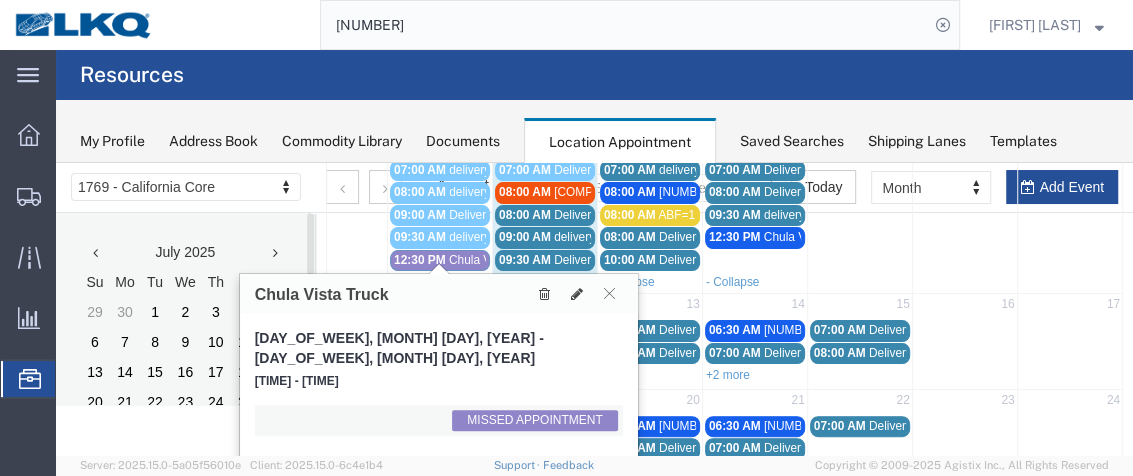 scroll, scrollTop: 267, scrollLeft: 0, axis: vertical 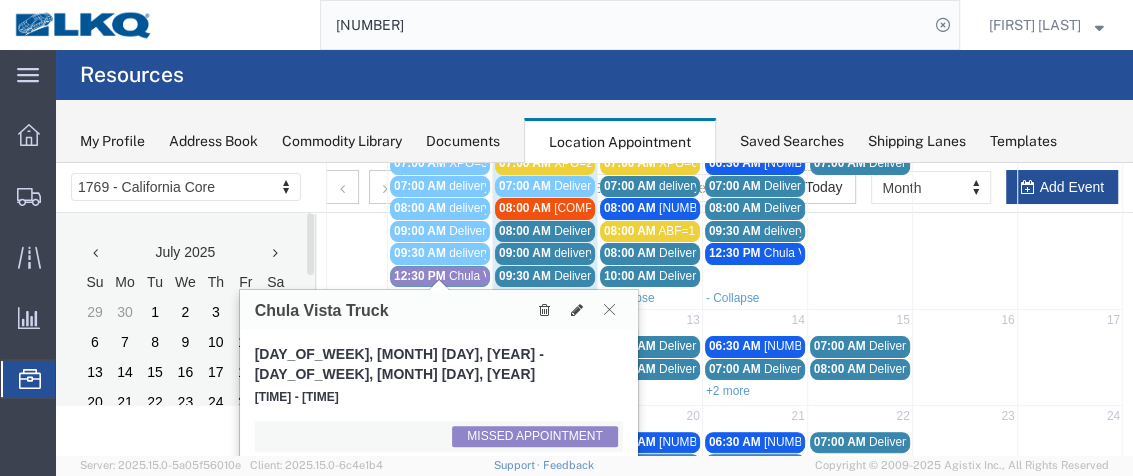click at bounding box center (609, 309) 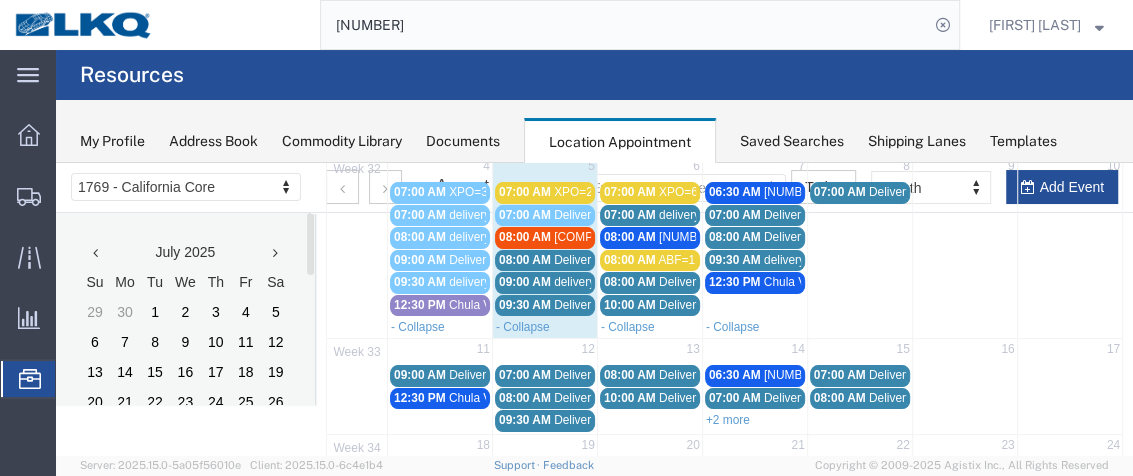 scroll, scrollTop: 219, scrollLeft: 0, axis: vertical 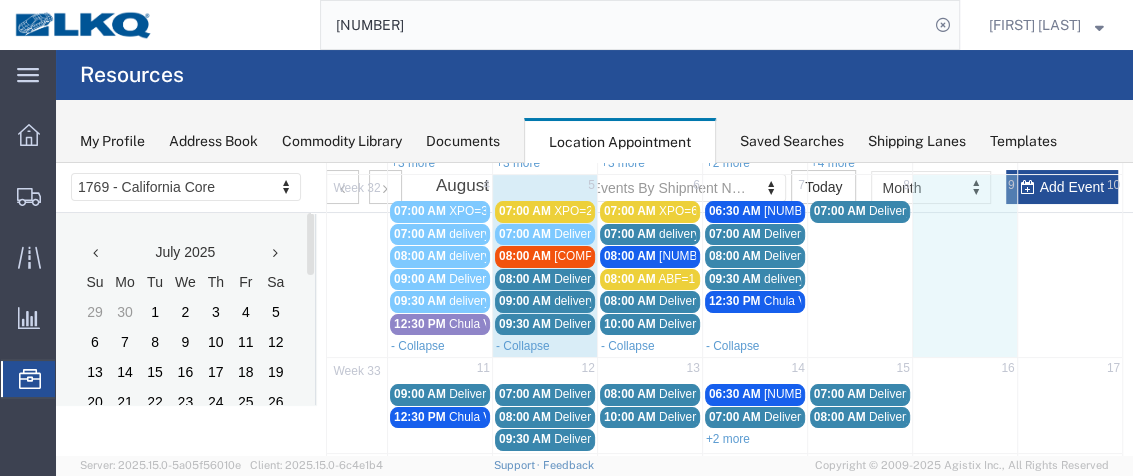 drag, startPoint x: 507, startPoint y: 209, endPoint x: 967, endPoint y: 290, distance: 467.0771 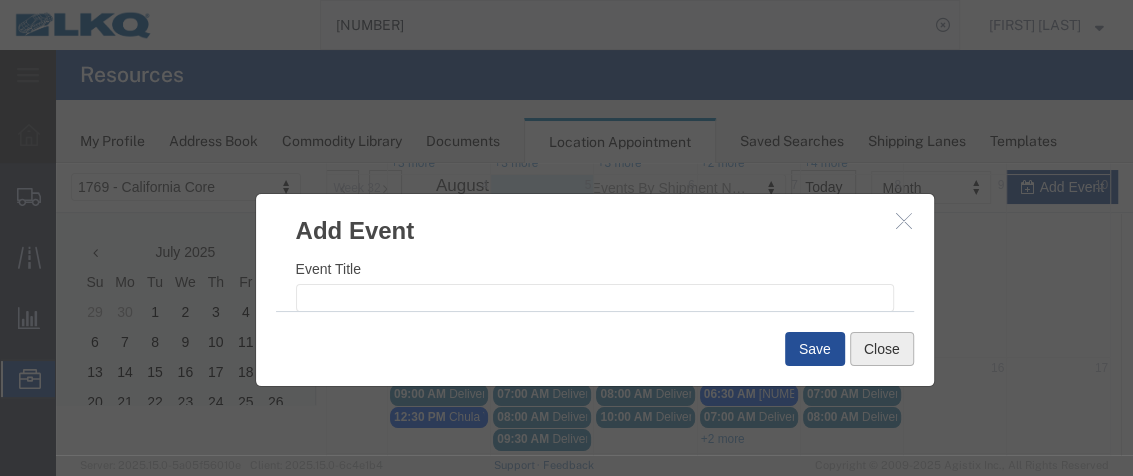 click on "Close" at bounding box center [882, 349] 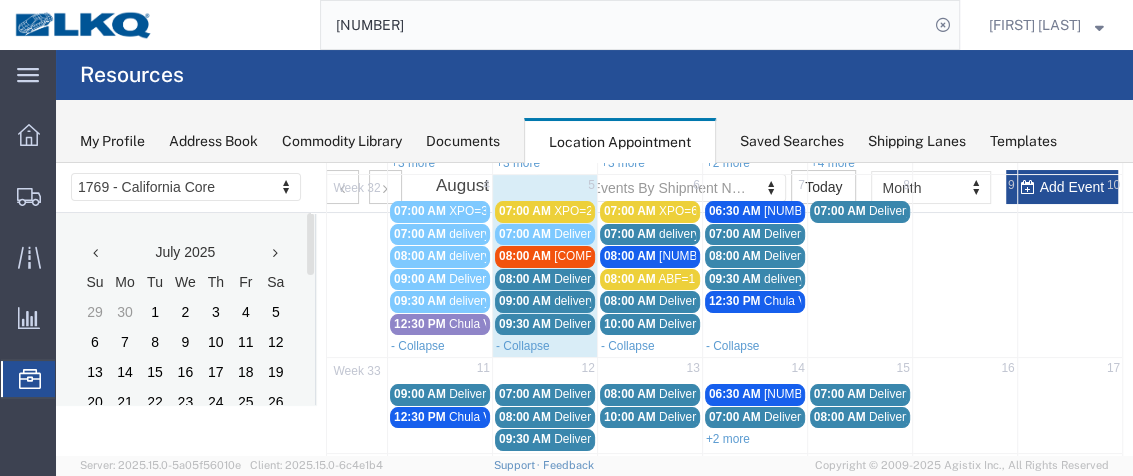 click on "07:00 AM" at bounding box center (525, 211) 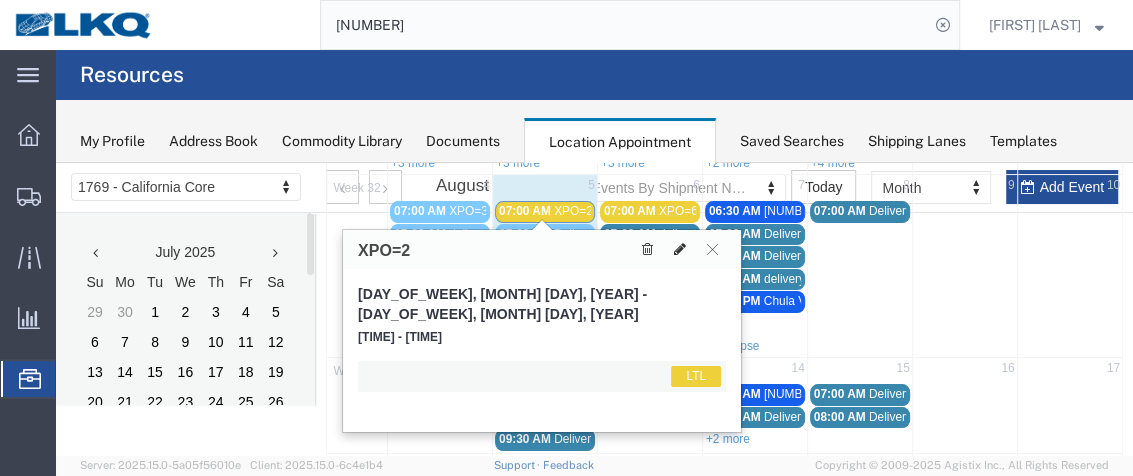 click at bounding box center (680, 249) 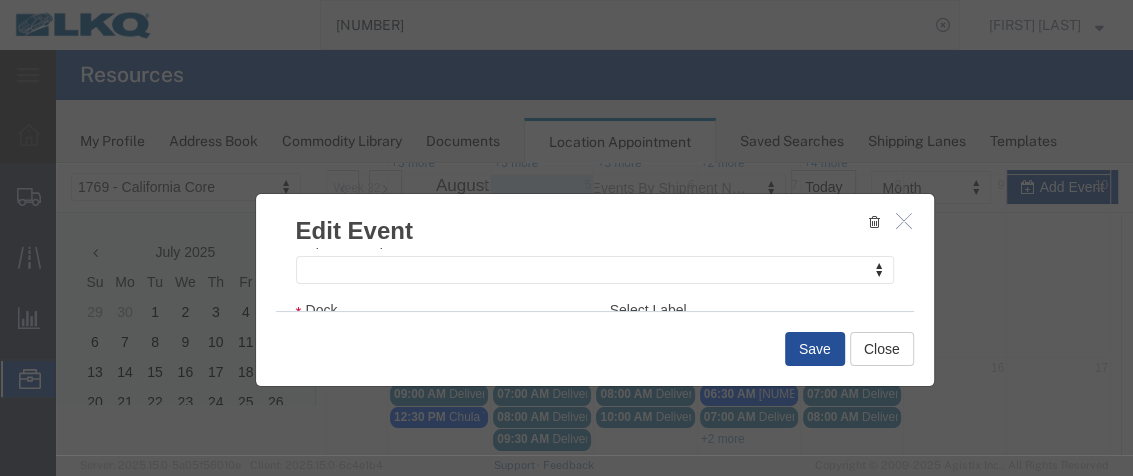 scroll, scrollTop: 341, scrollLeft: 0, axis: vertical 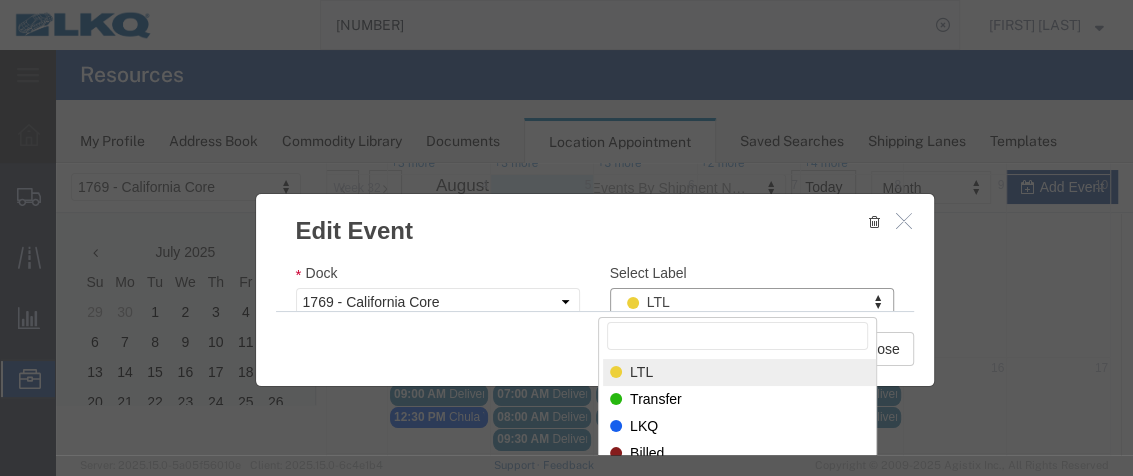 drag, startPoint x: 715, startPoint y: 294, endPoint x: 639, endPoint y: 294, distance: 76 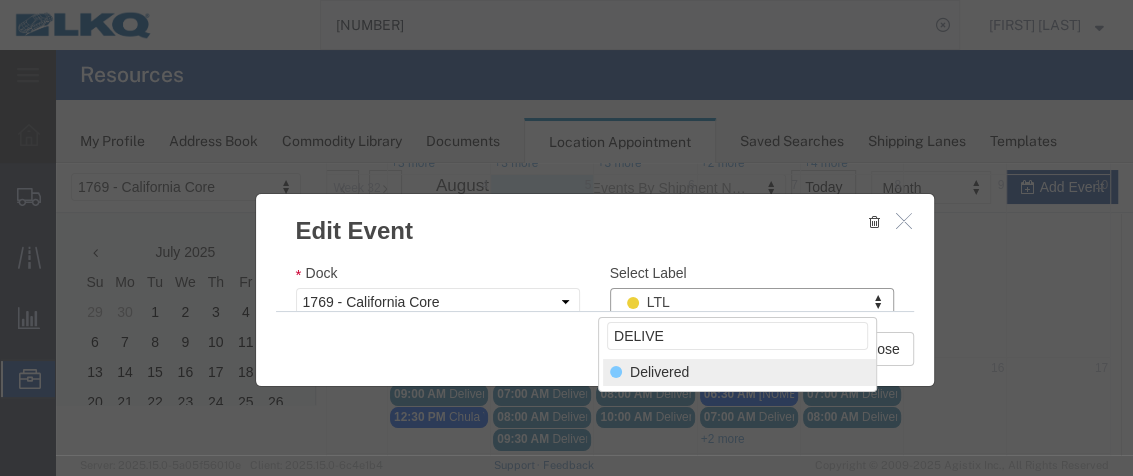 type on "DELIVE" 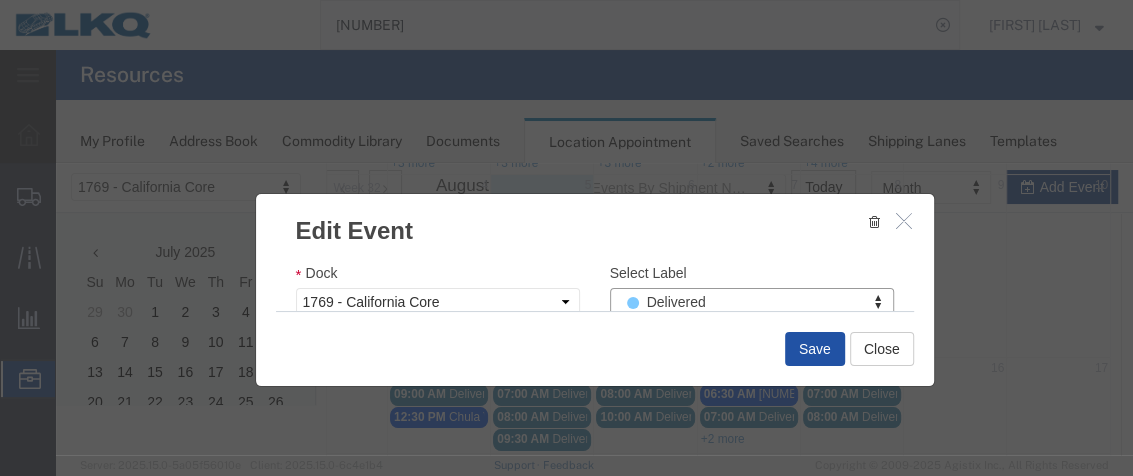 click on "Save" at bounding box center (815, 349) 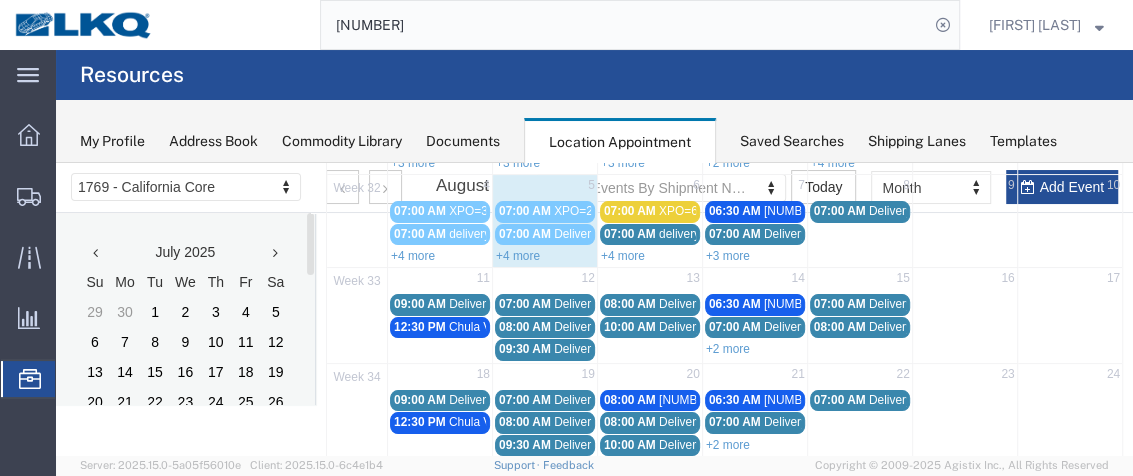 scroll, scrollTop: 202, scrollLeft: 0, axis: vertical 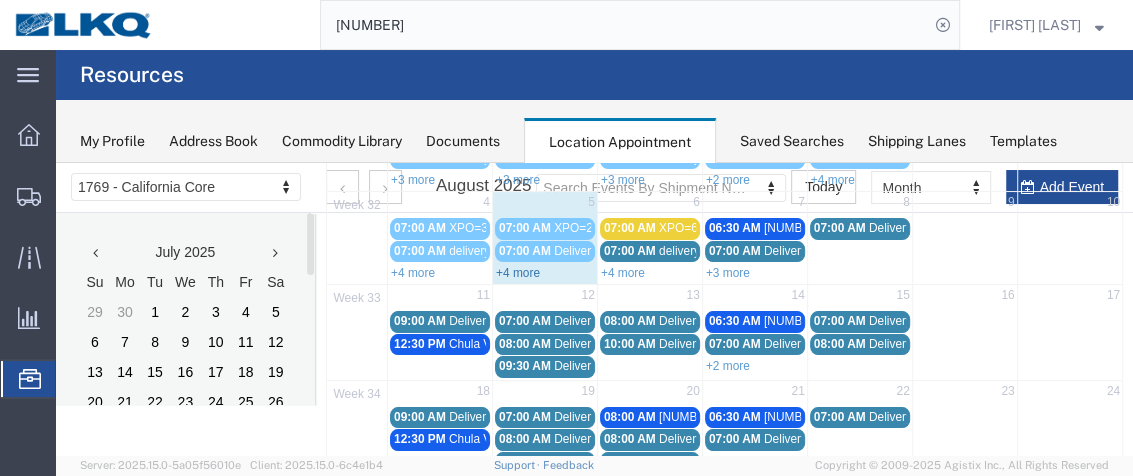 click on "+4 more" at bounding box center (518, 273) 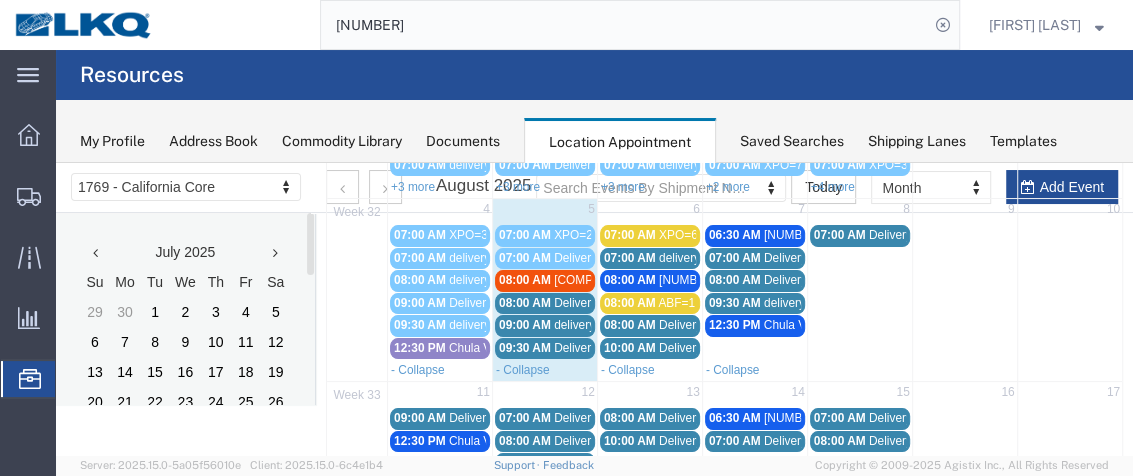scroll, scrollTop: 181, scrollLeft: 0, axis: vertical 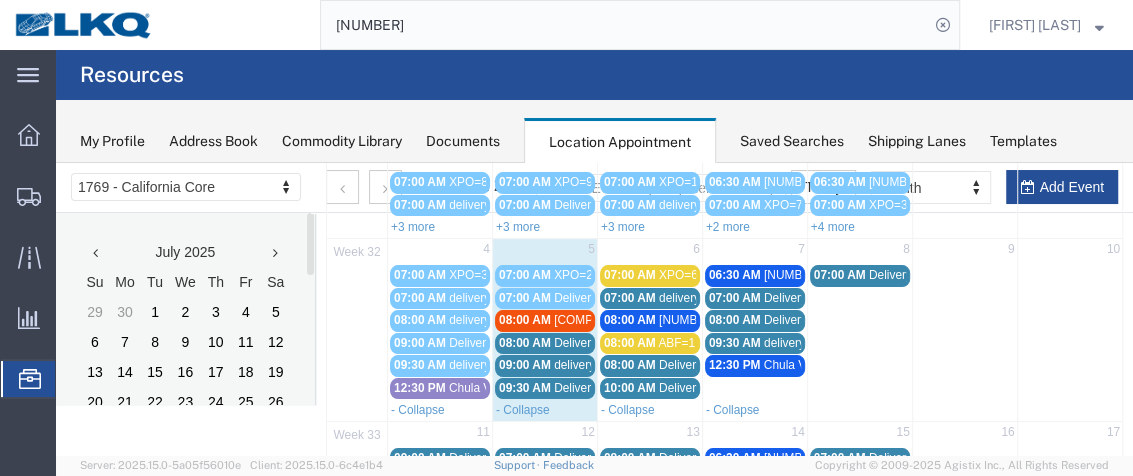 click on "[COMPANY] [COMPANY]" at bounding box center [621, 320] 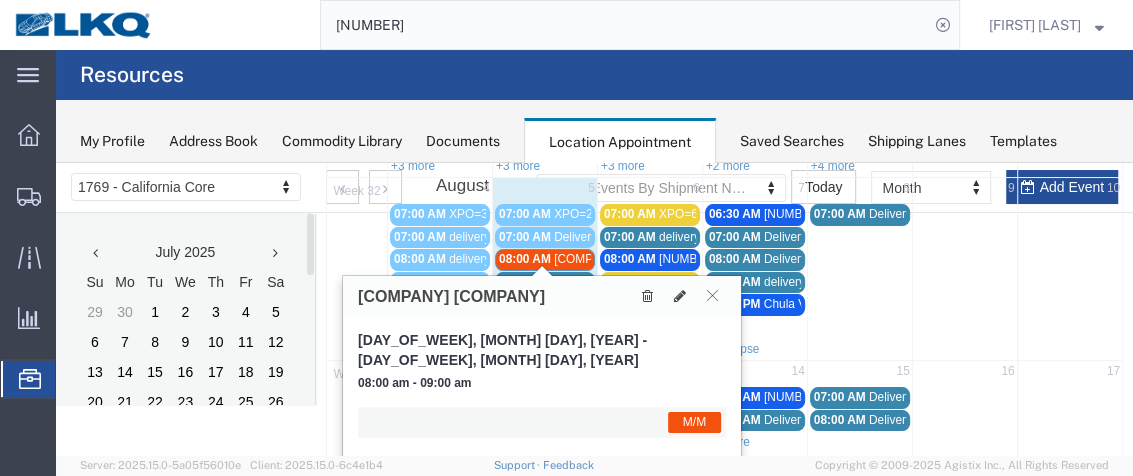 scroll, scrollTop: 210, scrollLeft: 0, axis: vertical 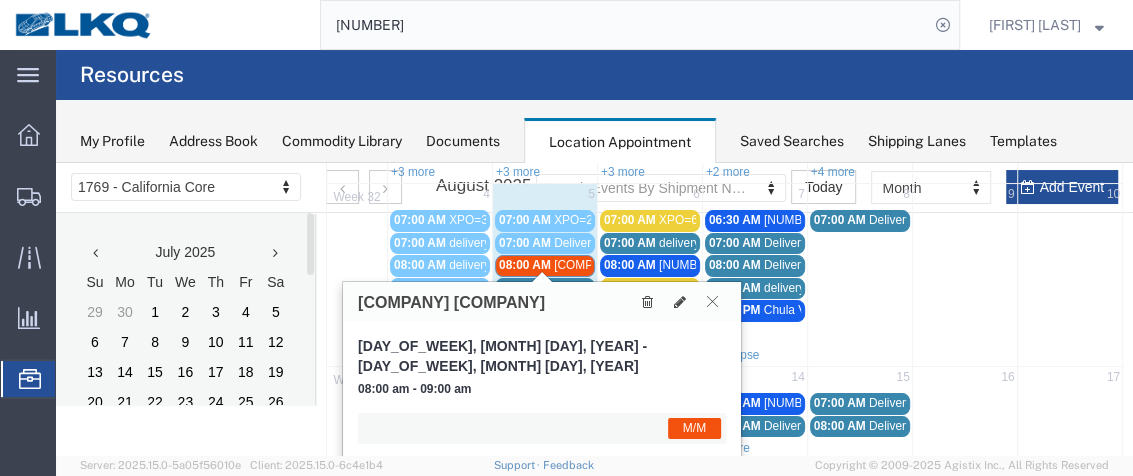 click at bounding box center (712, 301) 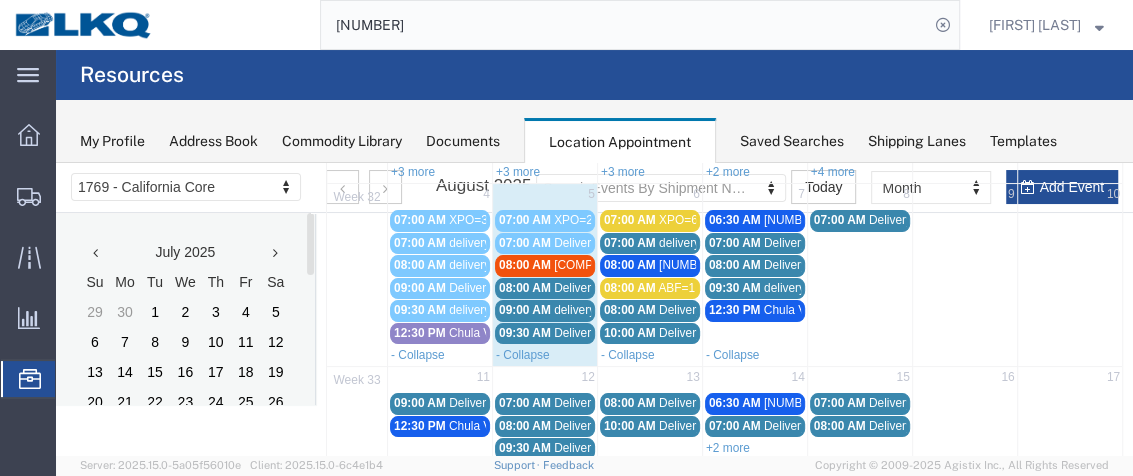 click on "Resources" 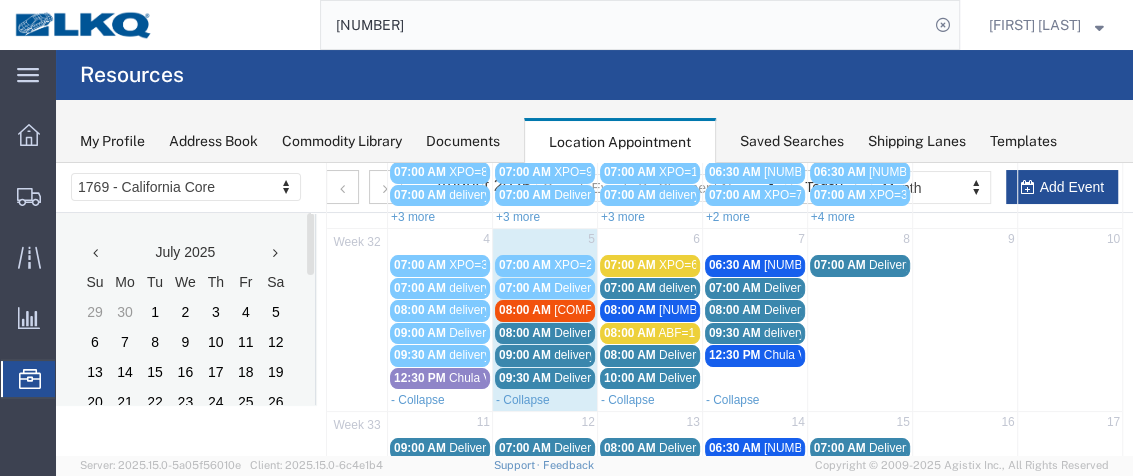 scroll, scrollTop: 158, scrollLeft: 0, axis: vertical 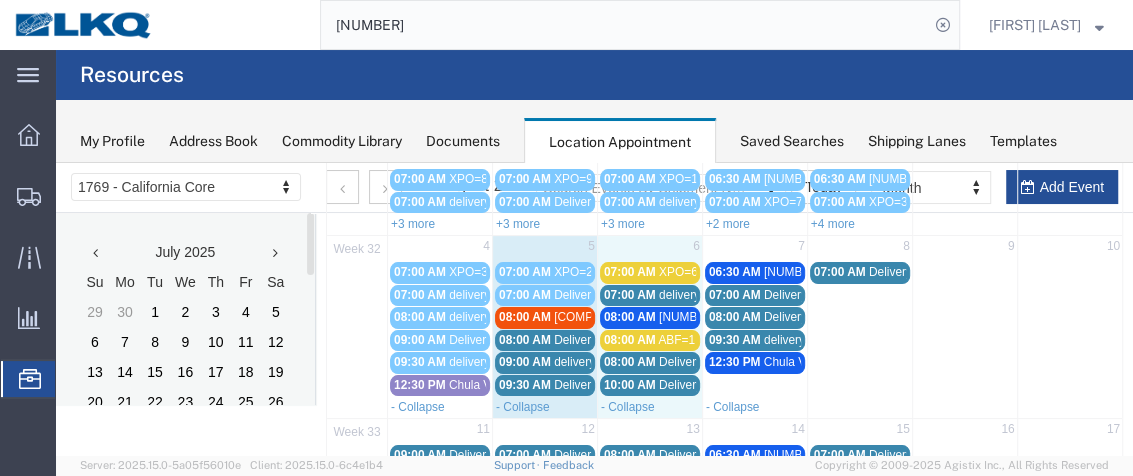 click on "6" at bounding box center (649, 248) 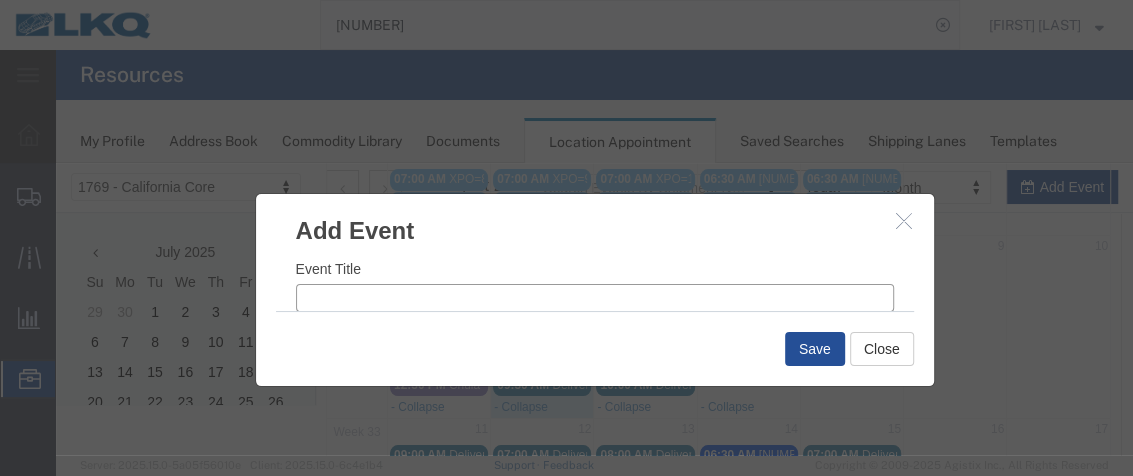 click on "Event Title" at bounding box center (595, 298) 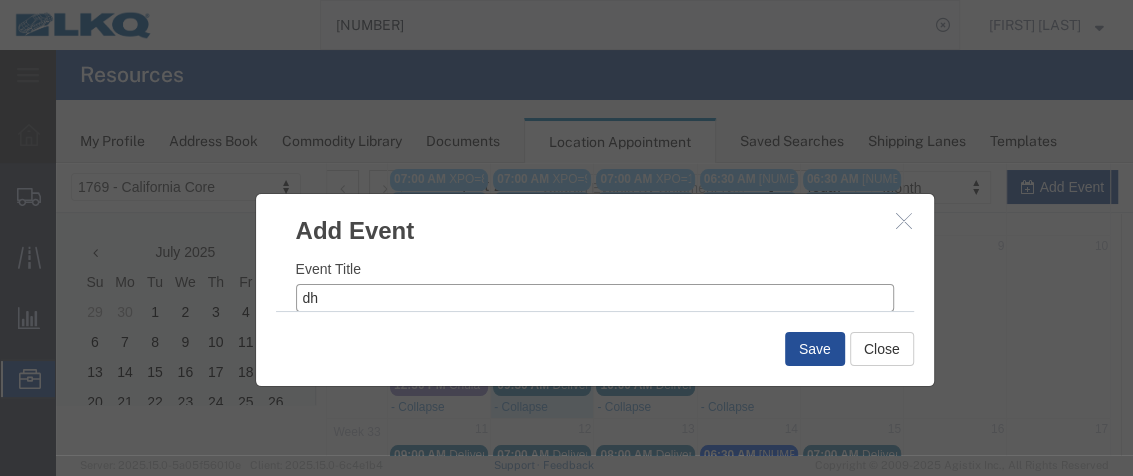 type on "d" 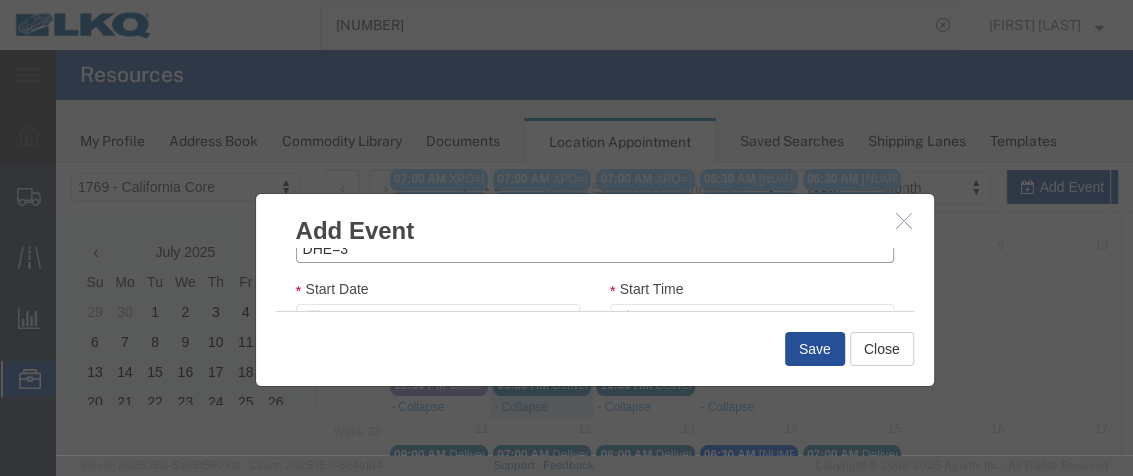 scroll, scrollTop: 73, scrollLeft: 0, axis: vertical 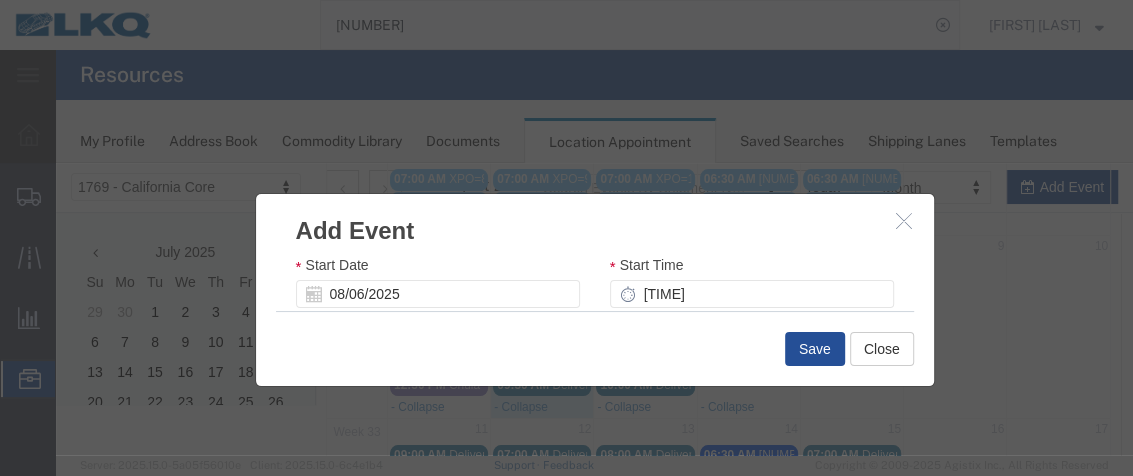 type on "DHE=3" 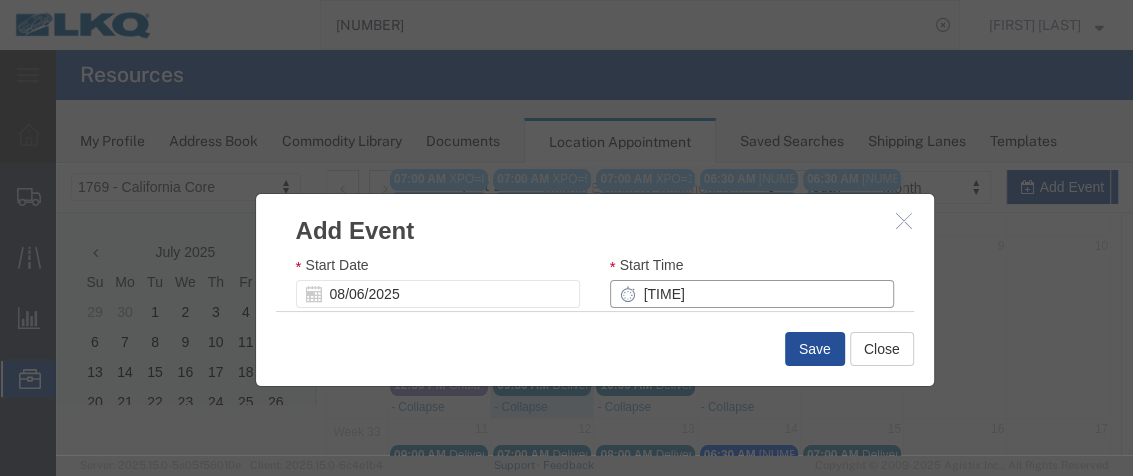 drag, startPoint x: 643, startPoint y: 293, endPoint x: 870, endPoint y: 308, distance: 227.49506 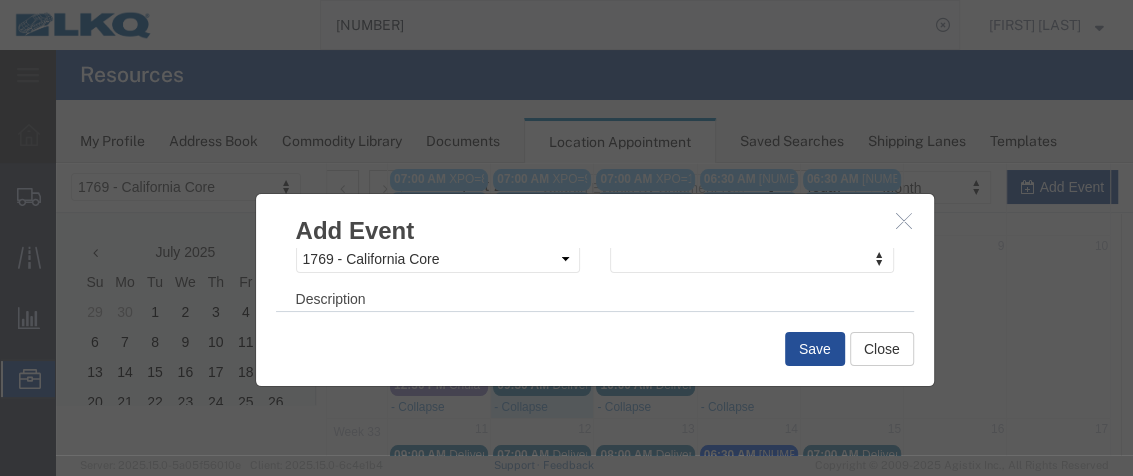 scroll, scrollTop: 359, scrollLeft: 0, axis: vertical 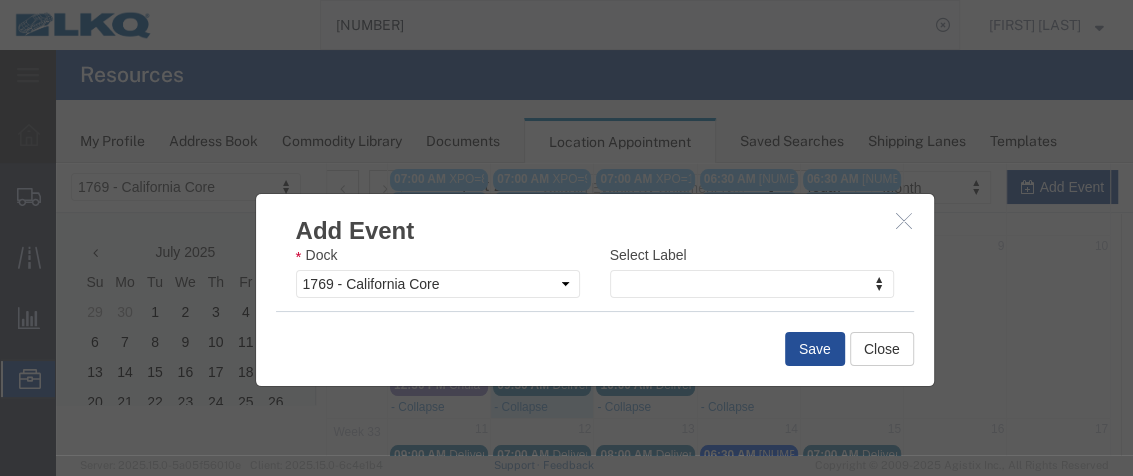 type on "8:00 AM" 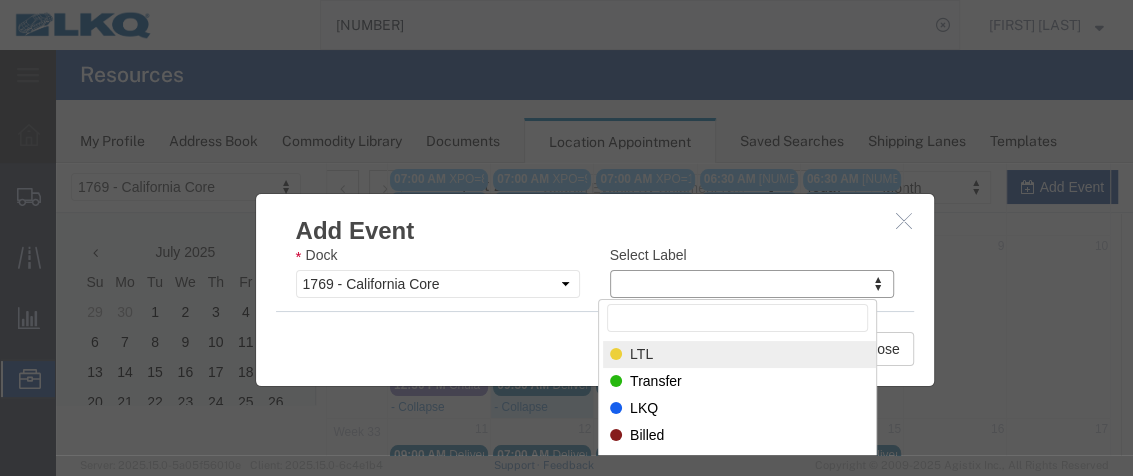 select on "25" 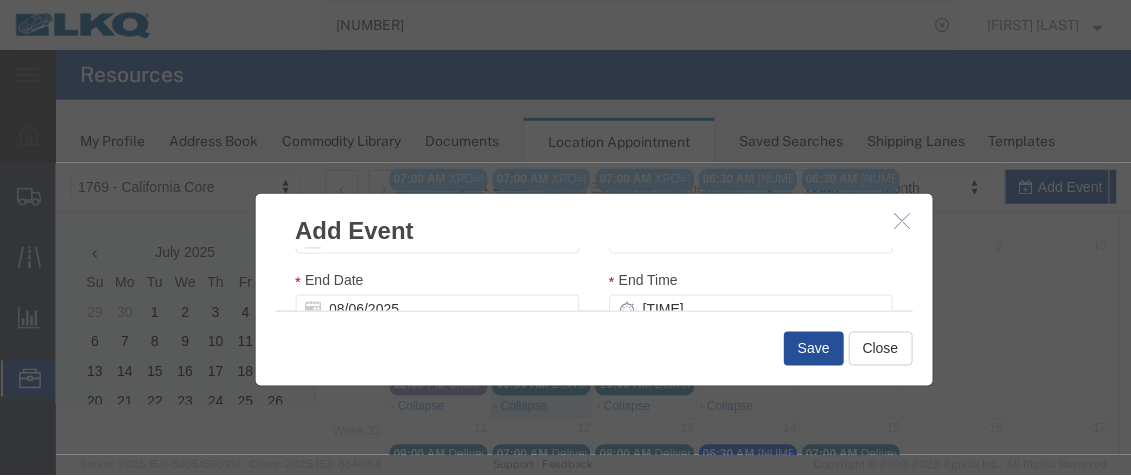 scroll, scrollTop: 85, scrollLeft: 0, axis: vertical 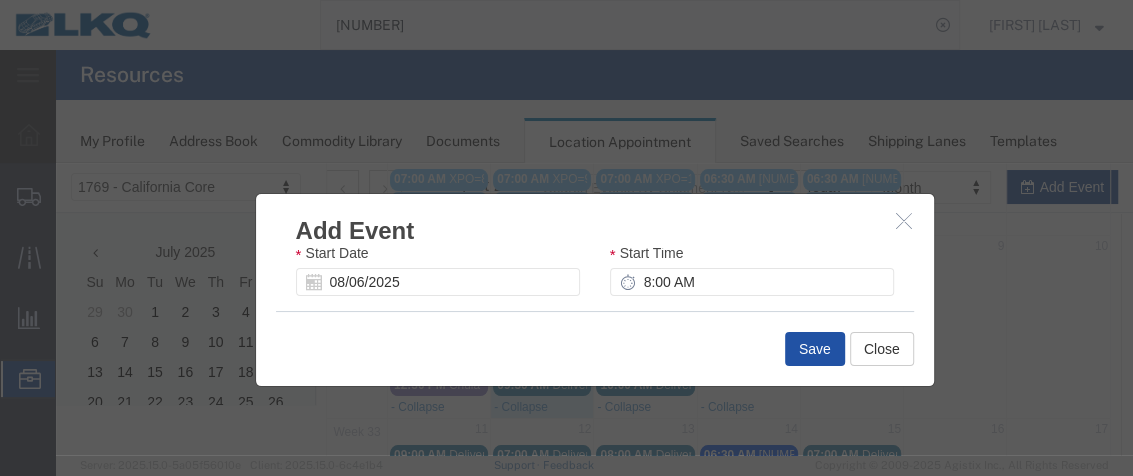 click on "Save" at bounding box center [815, 349] 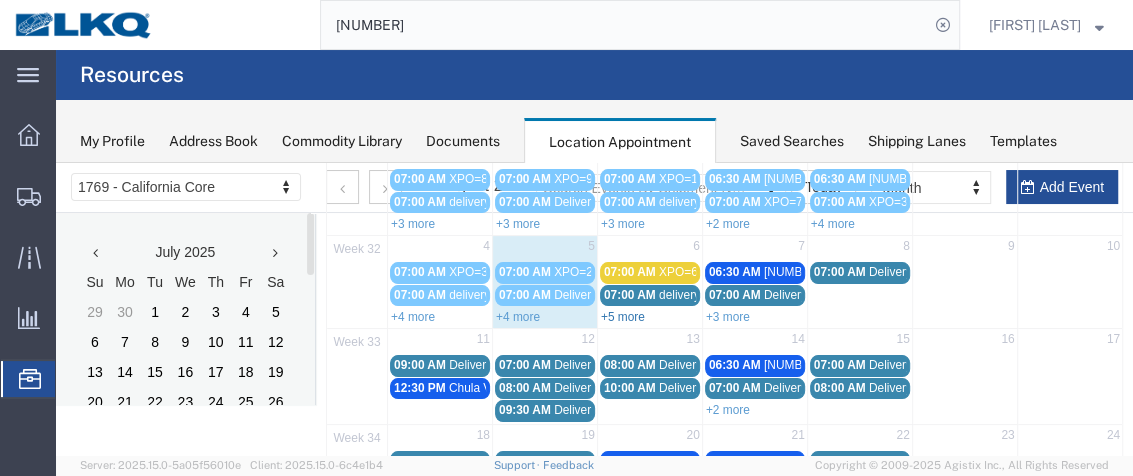 click on "+5 more" at bounding box center [623, 317] 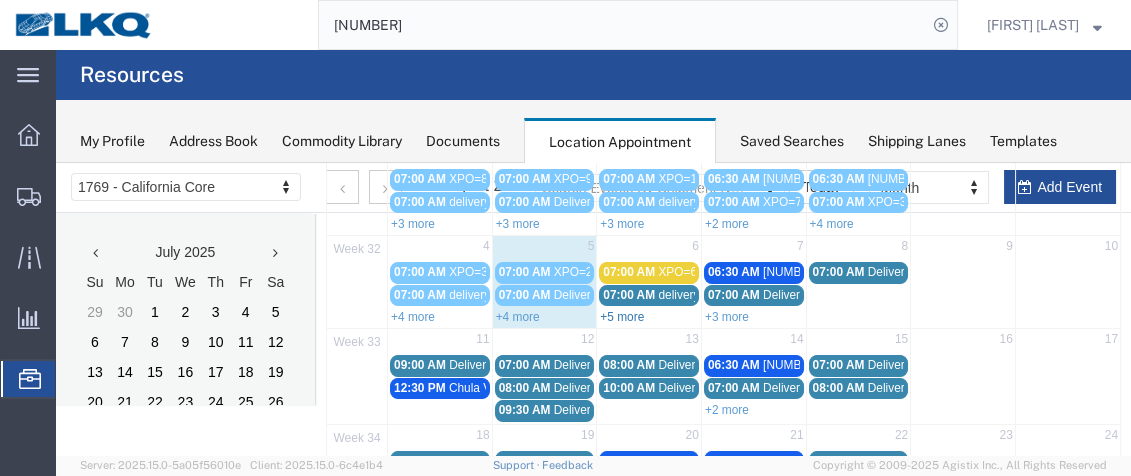 click on "+5 more" at bounding box center (622, 317) 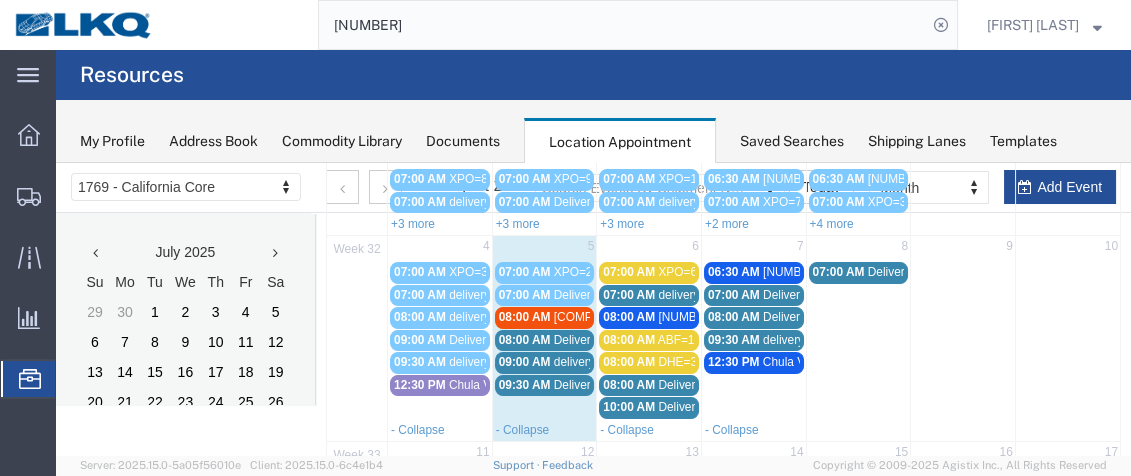 click on "Resources" 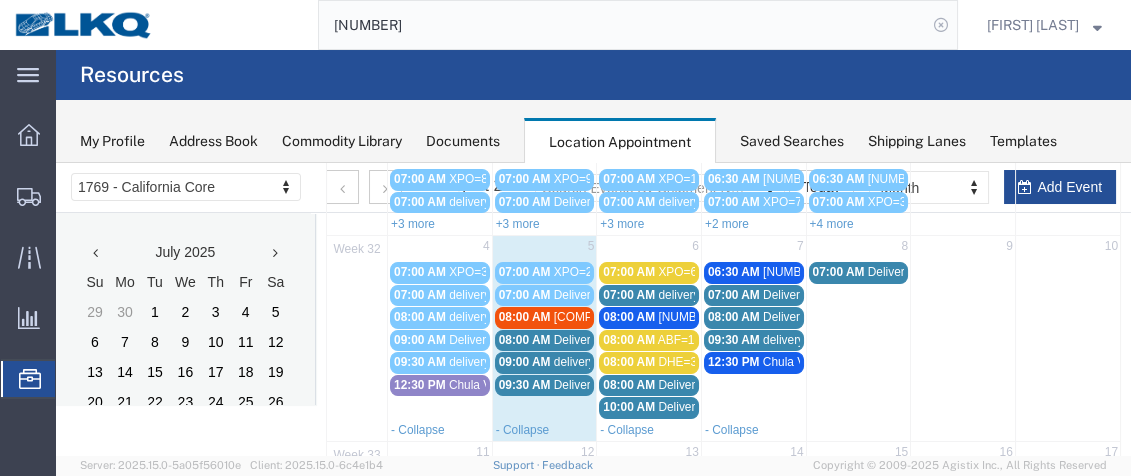 click 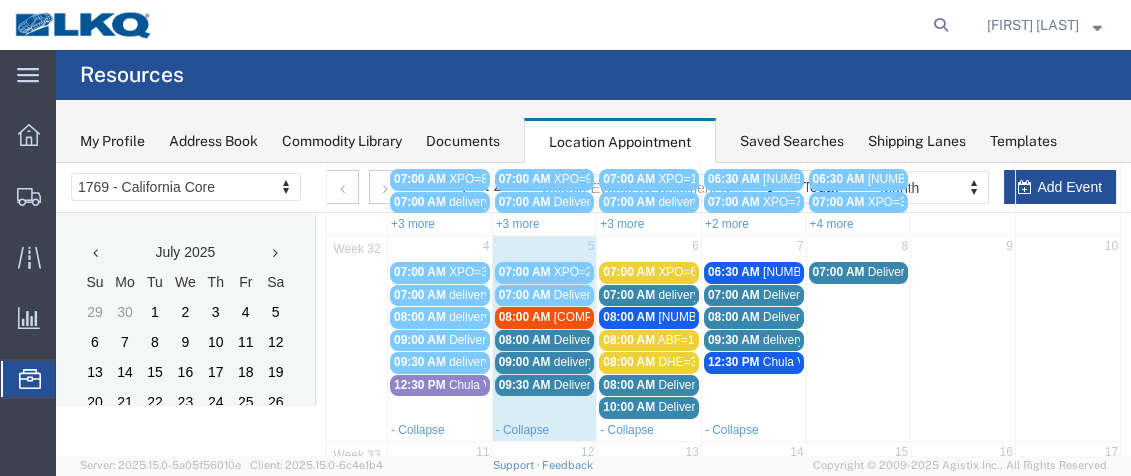 click 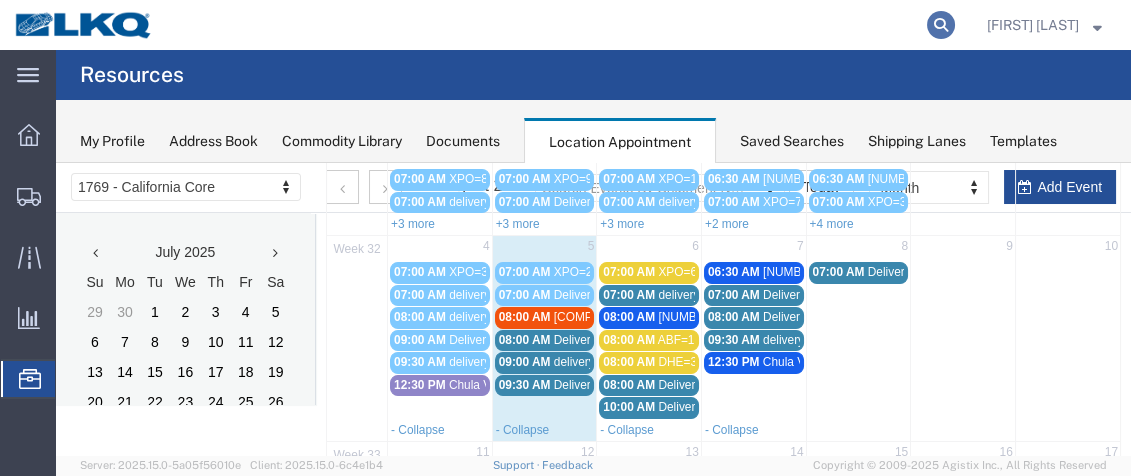 drag, startPoint x: 694, startPoint y: 25, endPoint x: 923, endPoint y: 21, distance: 229.03493 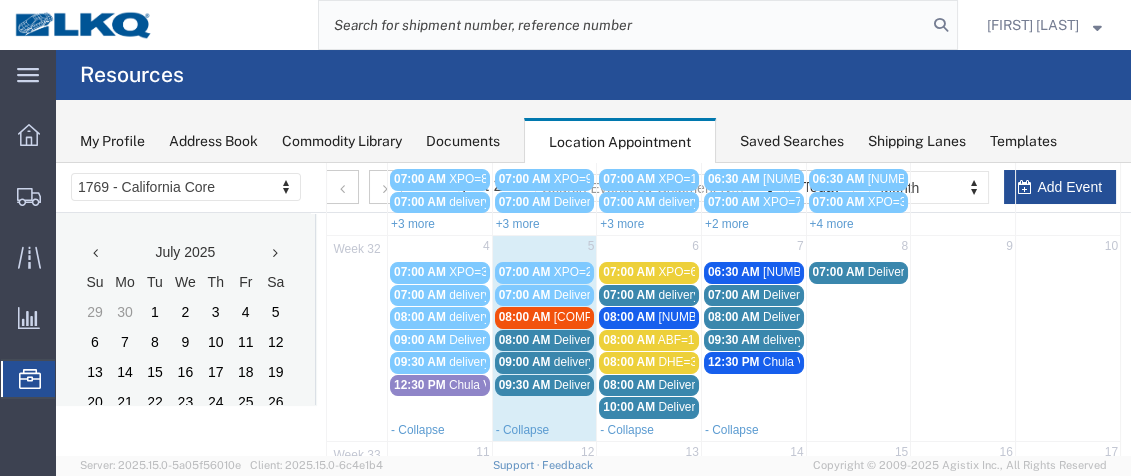 paste on "[NUMBER]" 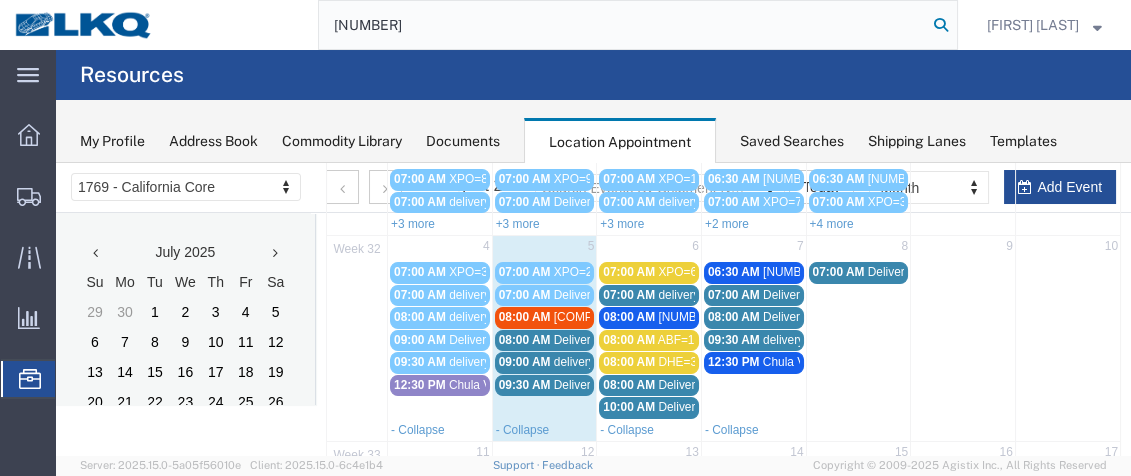 type on "[NUMBER]" 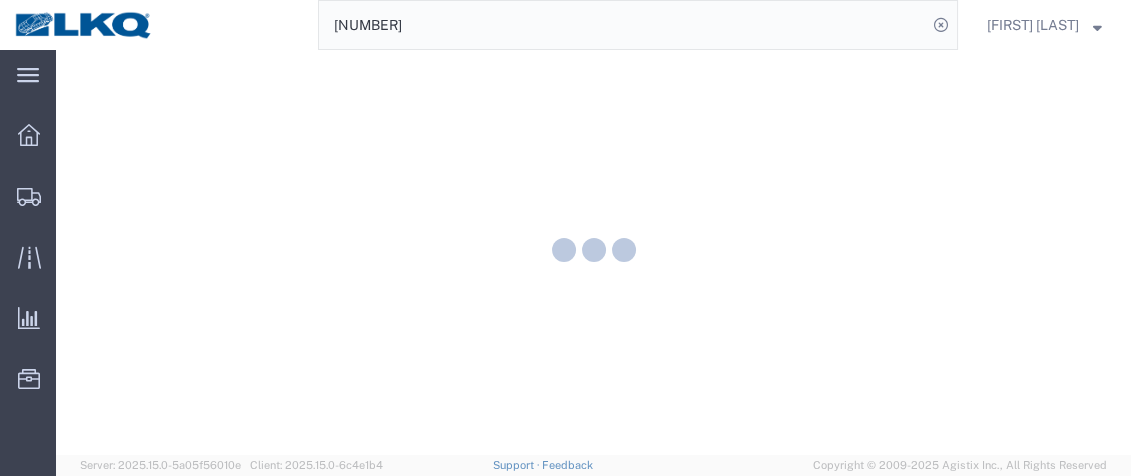 scroll, scrollTop: 0, scrollLeft: 0, axis: both 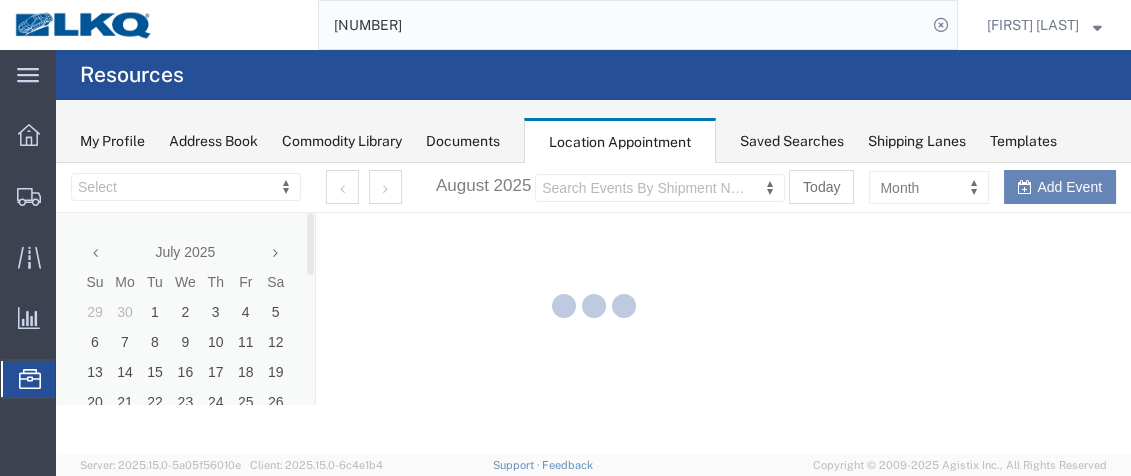 select on "[NUMBER]" 